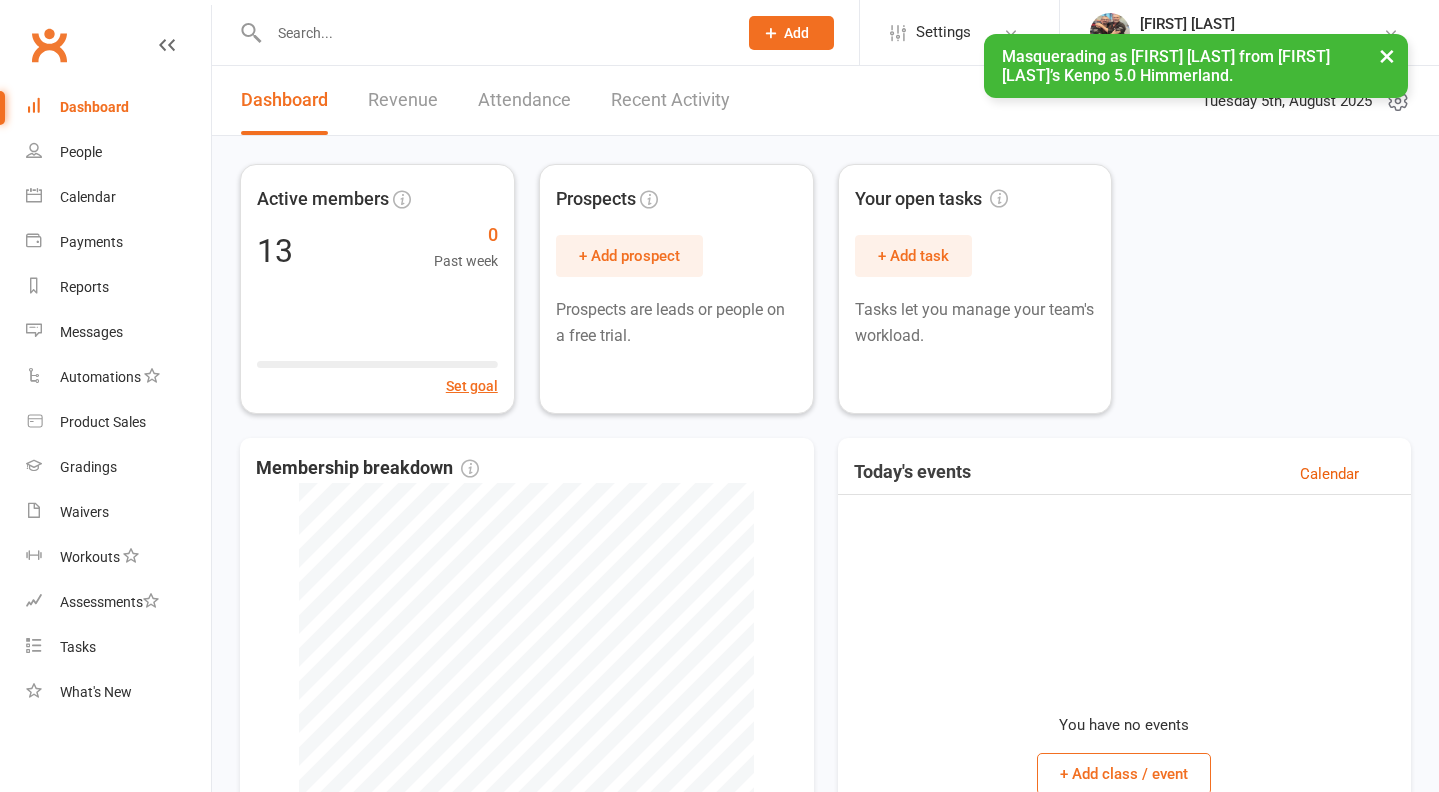 scroll, scrollTop: 0, scrollLeft: 0, axis: both 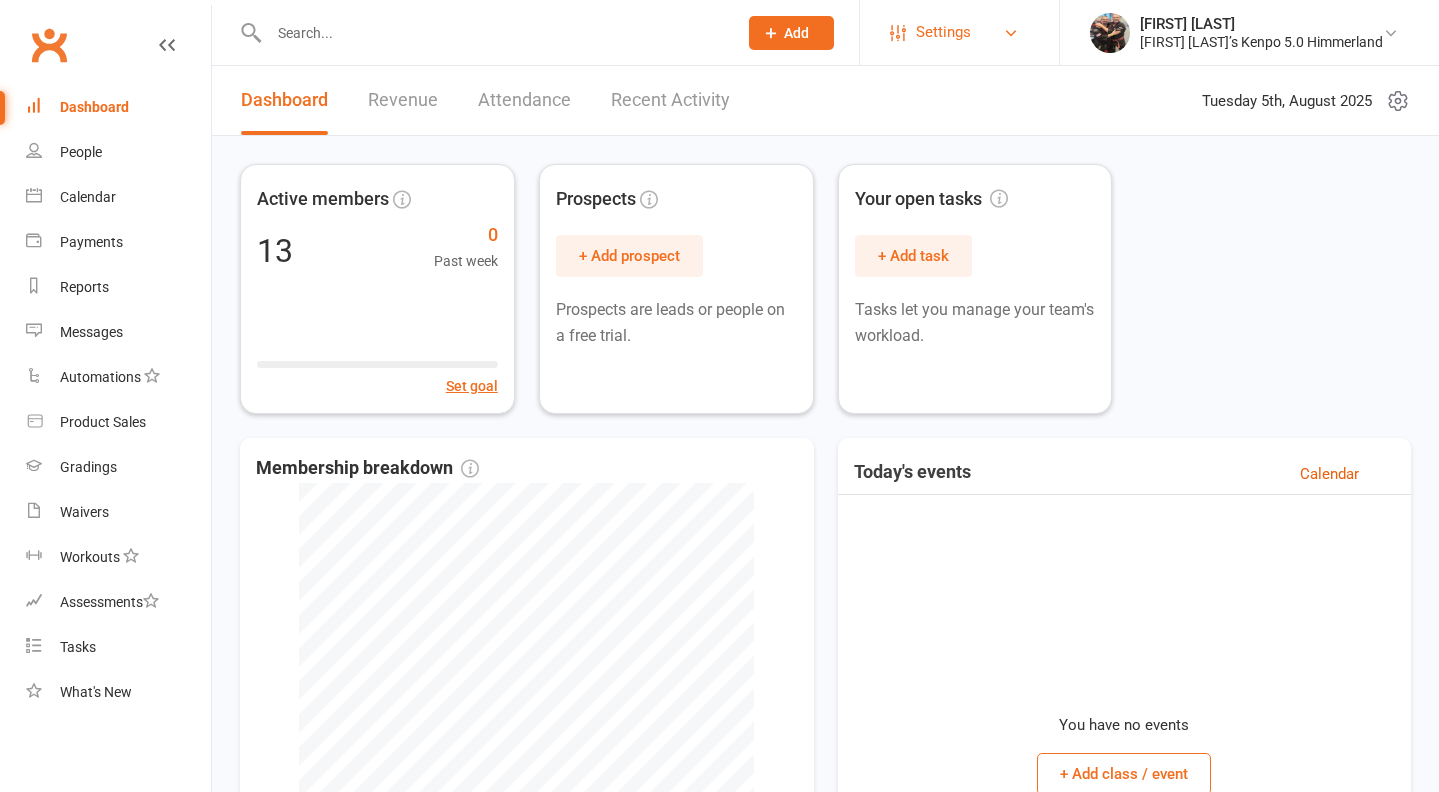 click on "Settings" at bounding box center [943, 32] 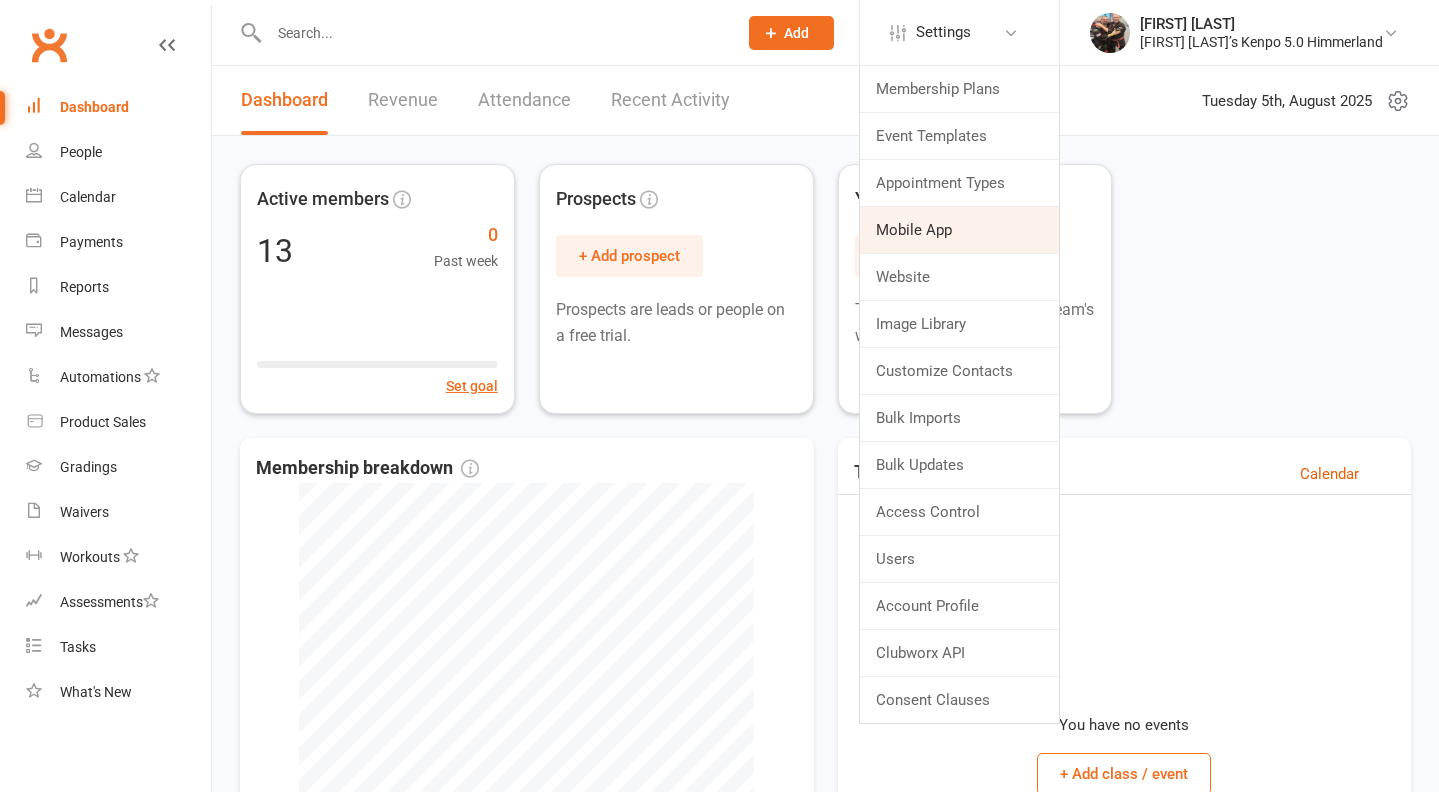 click on "Mobile App" at bounding box center [959, 230] 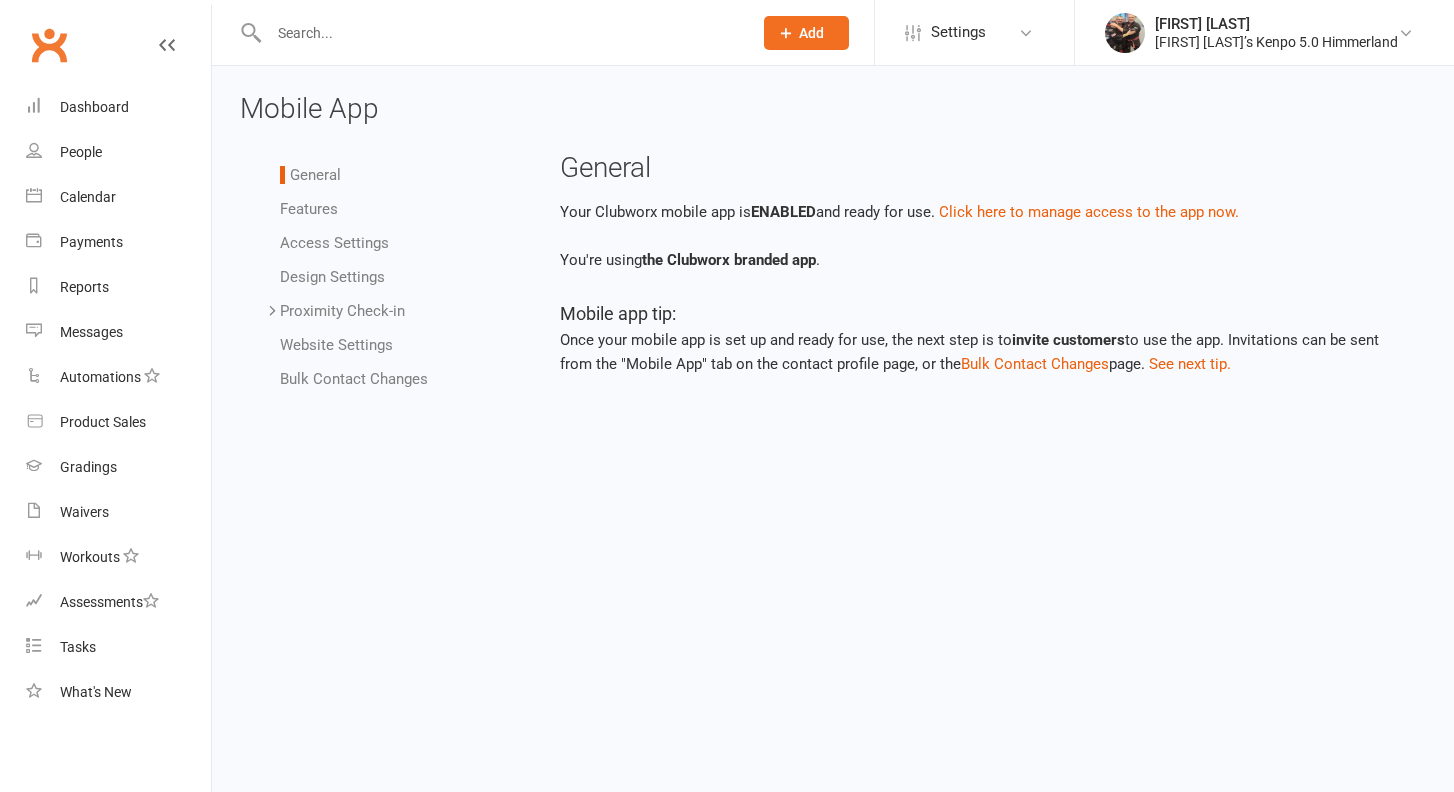 click on "Bulk Contact Changes" at bounding box center (354, 379) 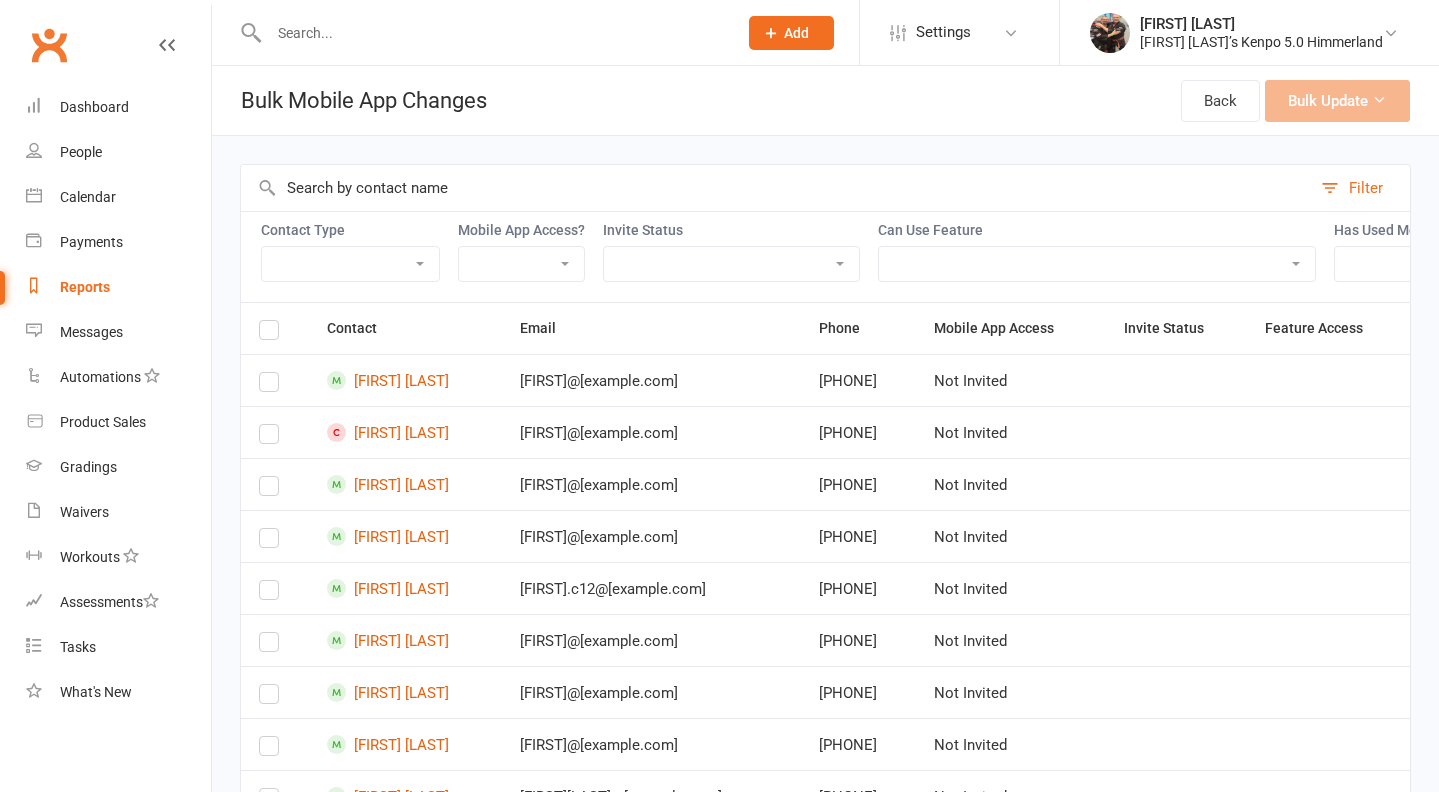click on "Not Invited Sent Accepted Expired Expired (replacement requested)" at bounding box center (731, 264) 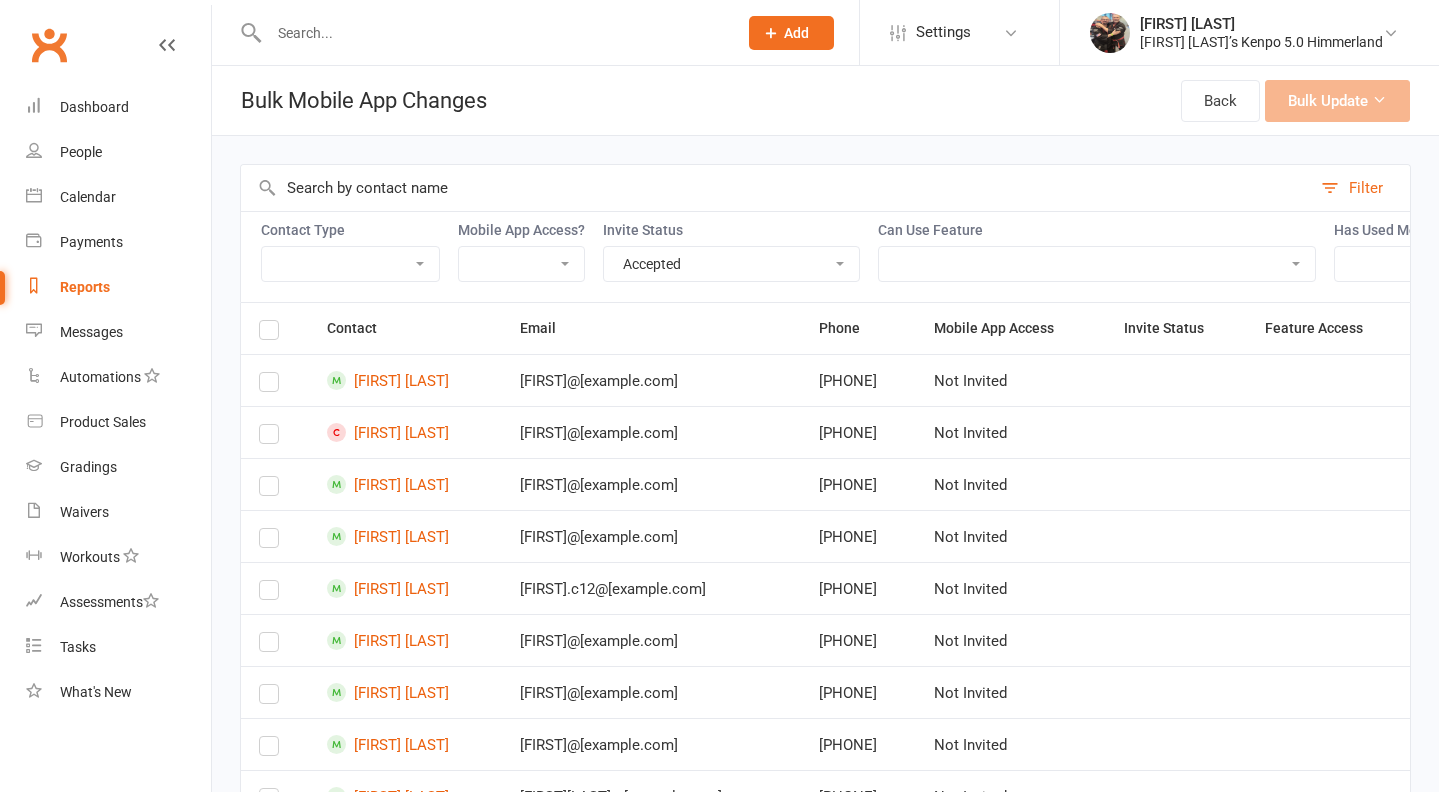 click on "Accepted" at bounding box center (0, 0) 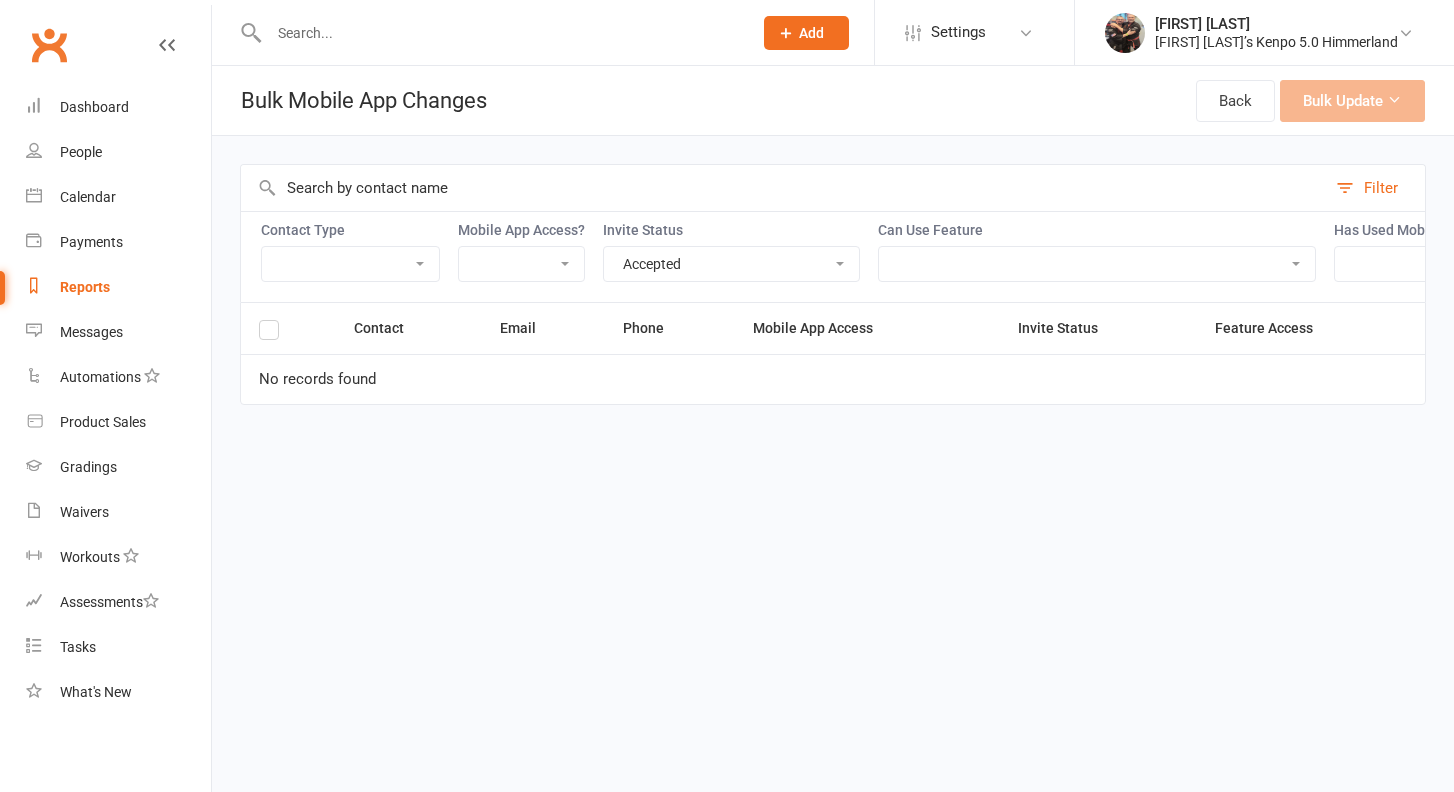 select on "enabled" 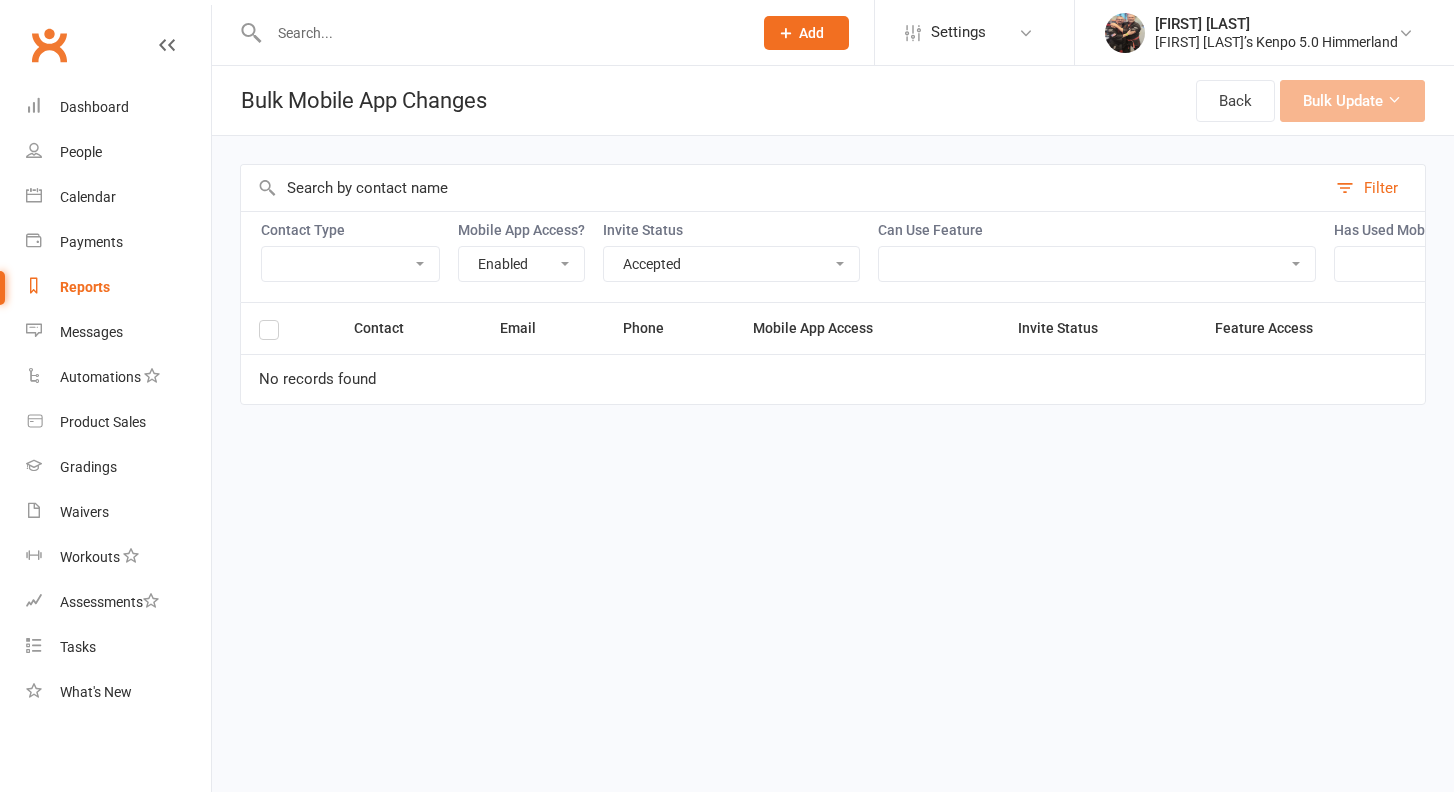 click on "Enabled" at bounding box center [0, 0] 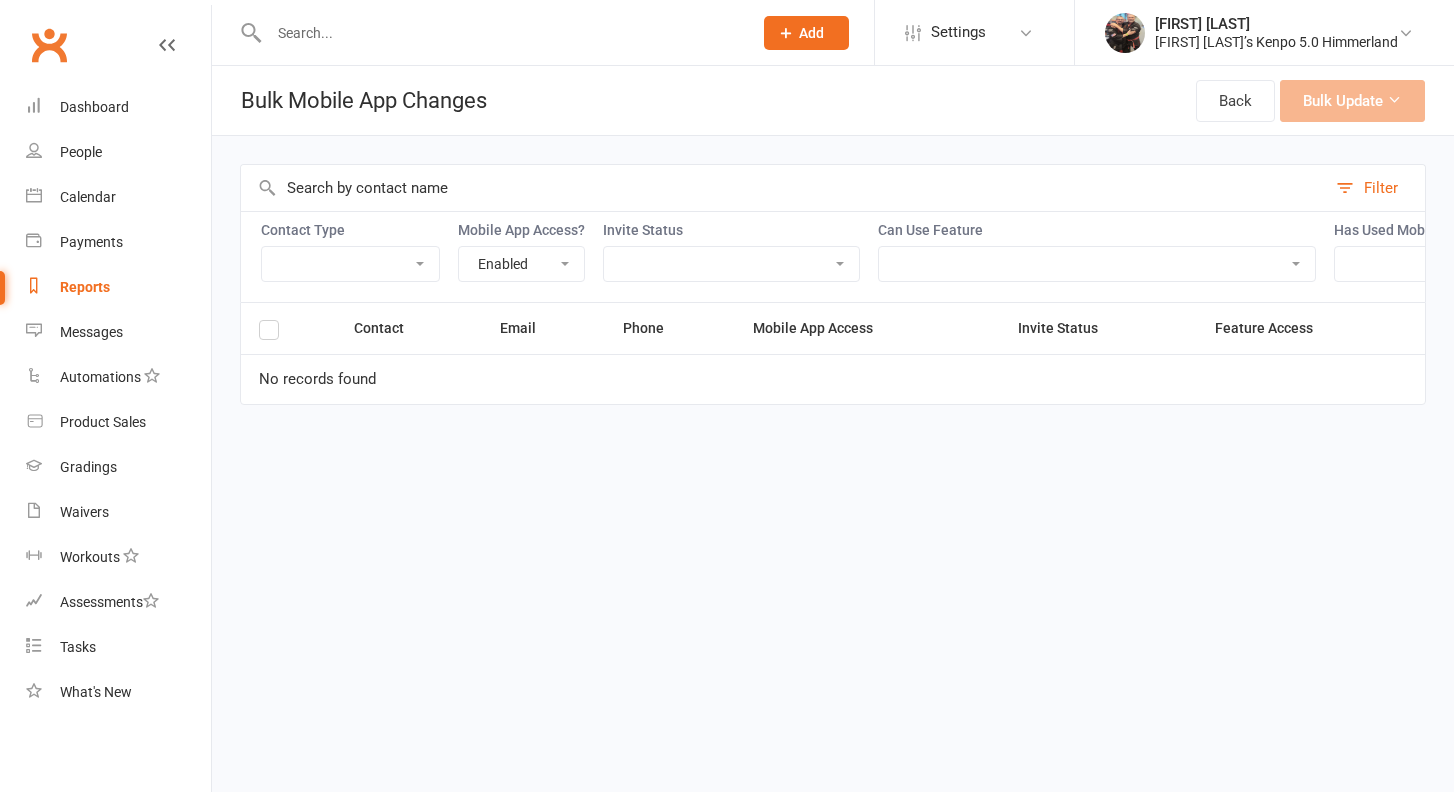 click at bounding box center (0, 0) 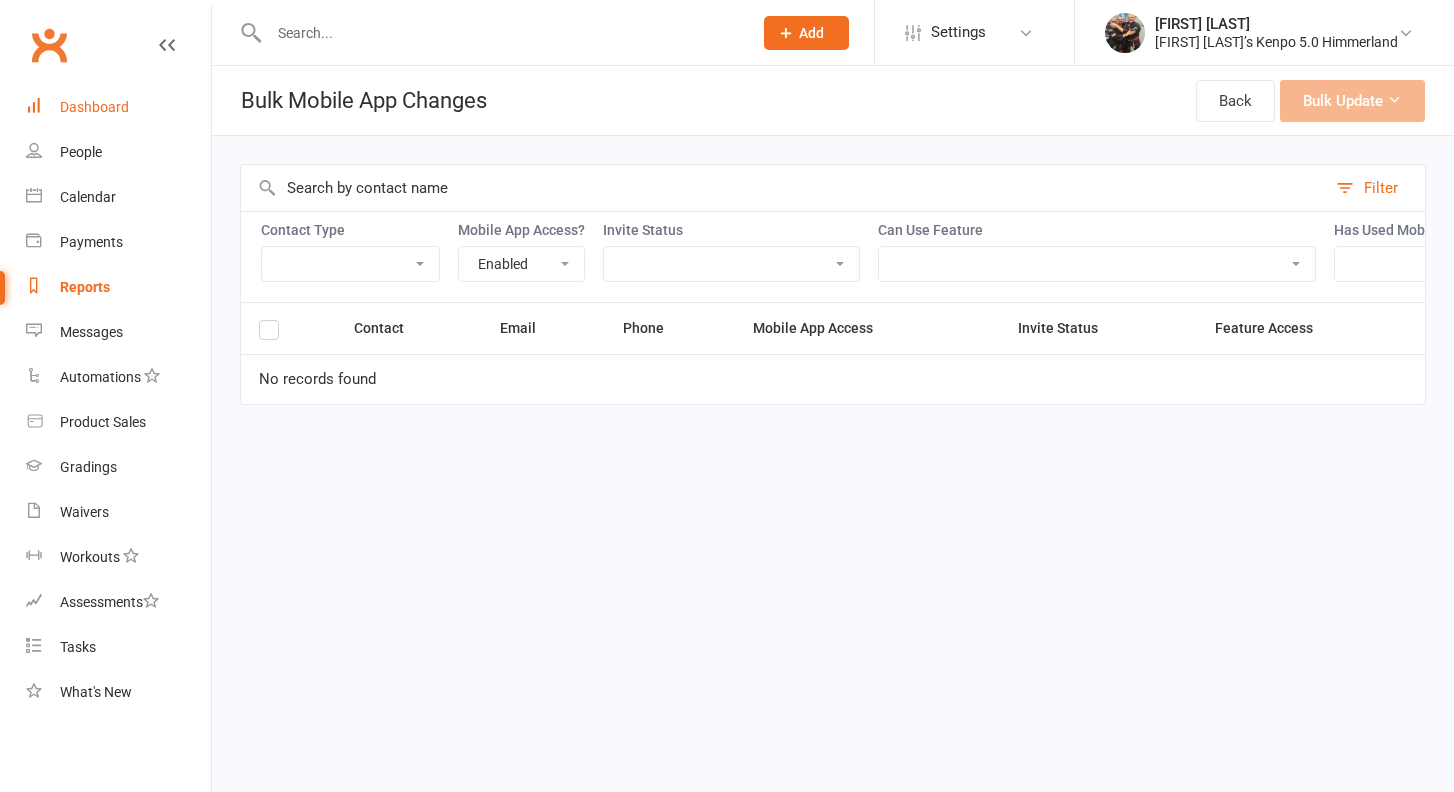 click on "Dashboard" at bounding box center (94, 107) 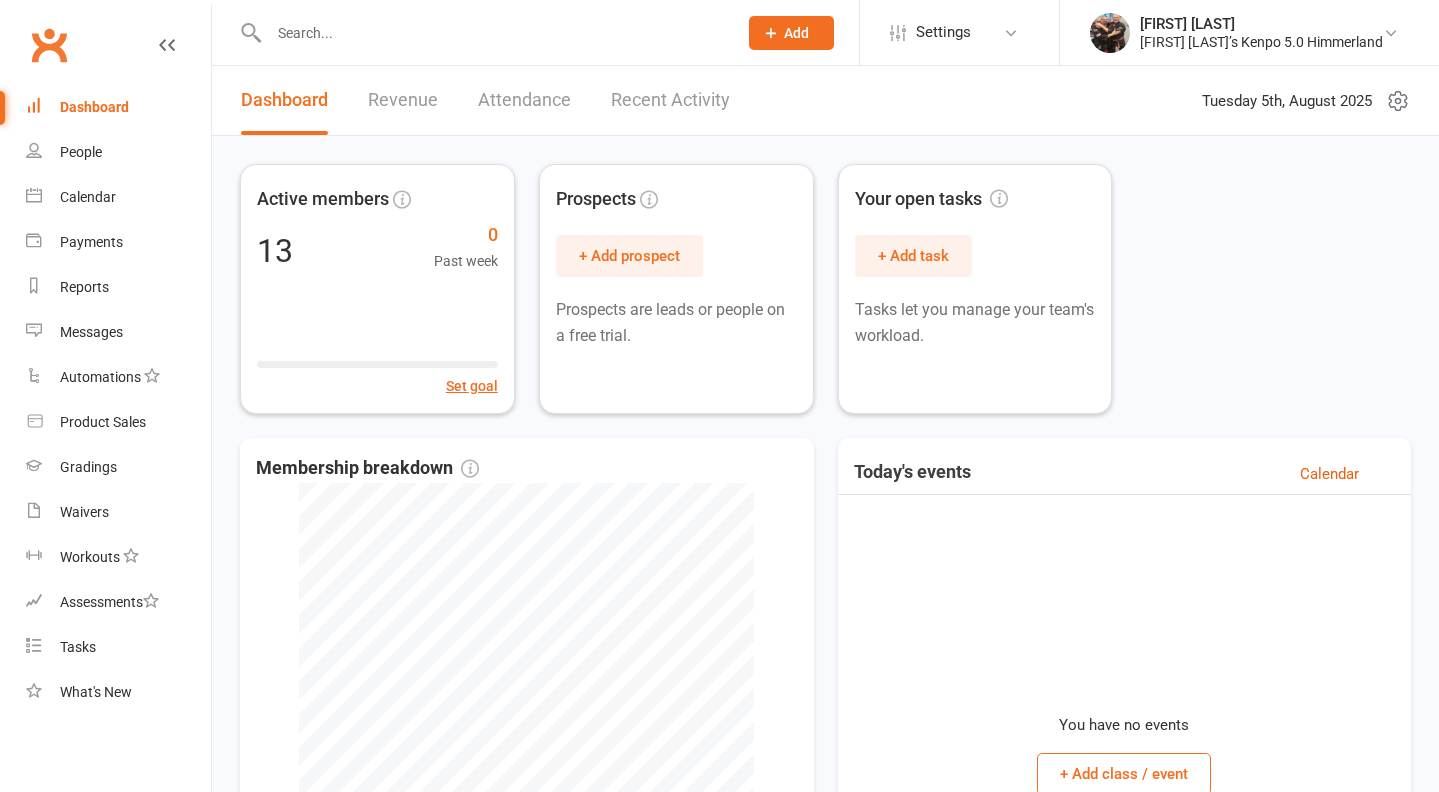 click on "Recent Activity" at bounding box center (670, 100) 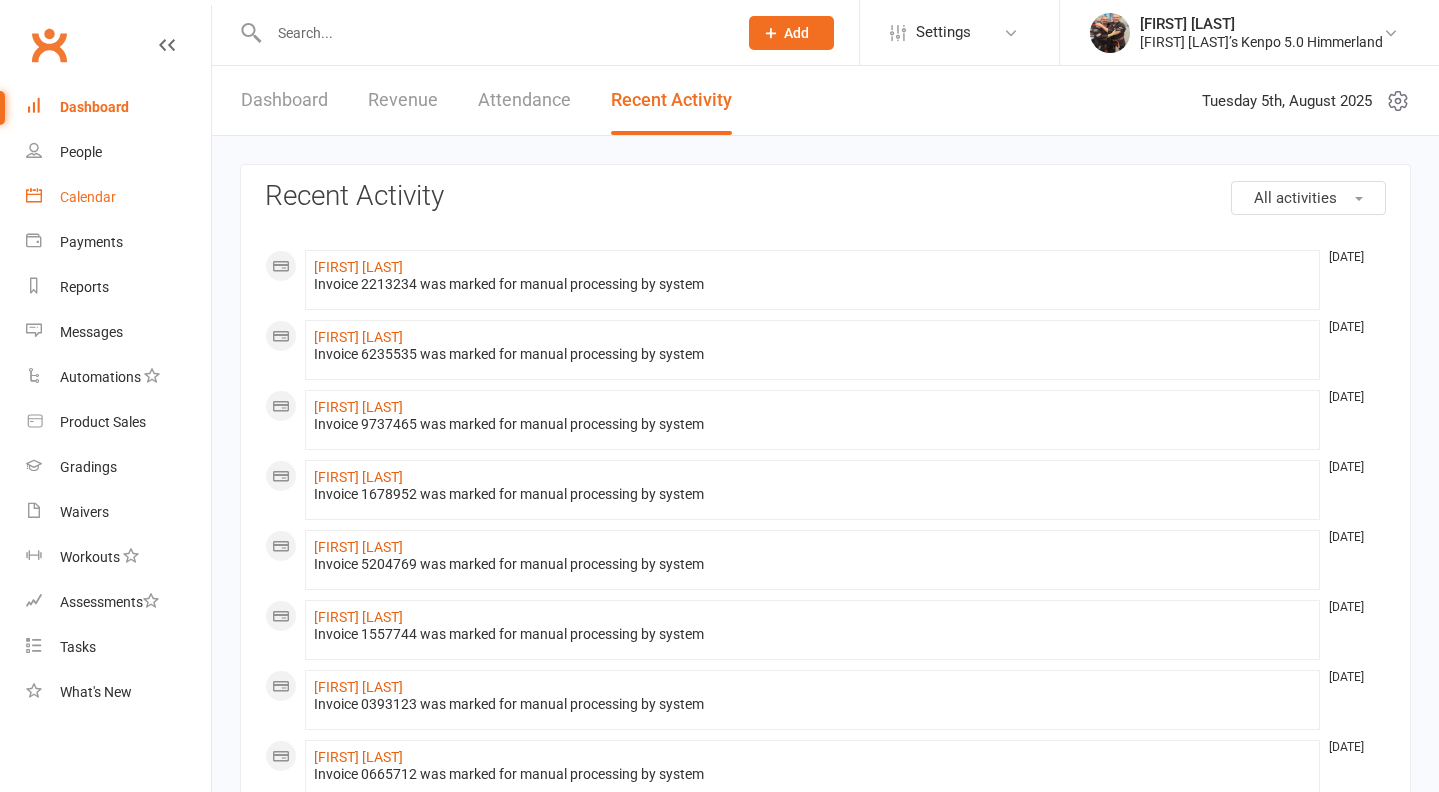 click on "Calendar" at bounding box center [88, 197] 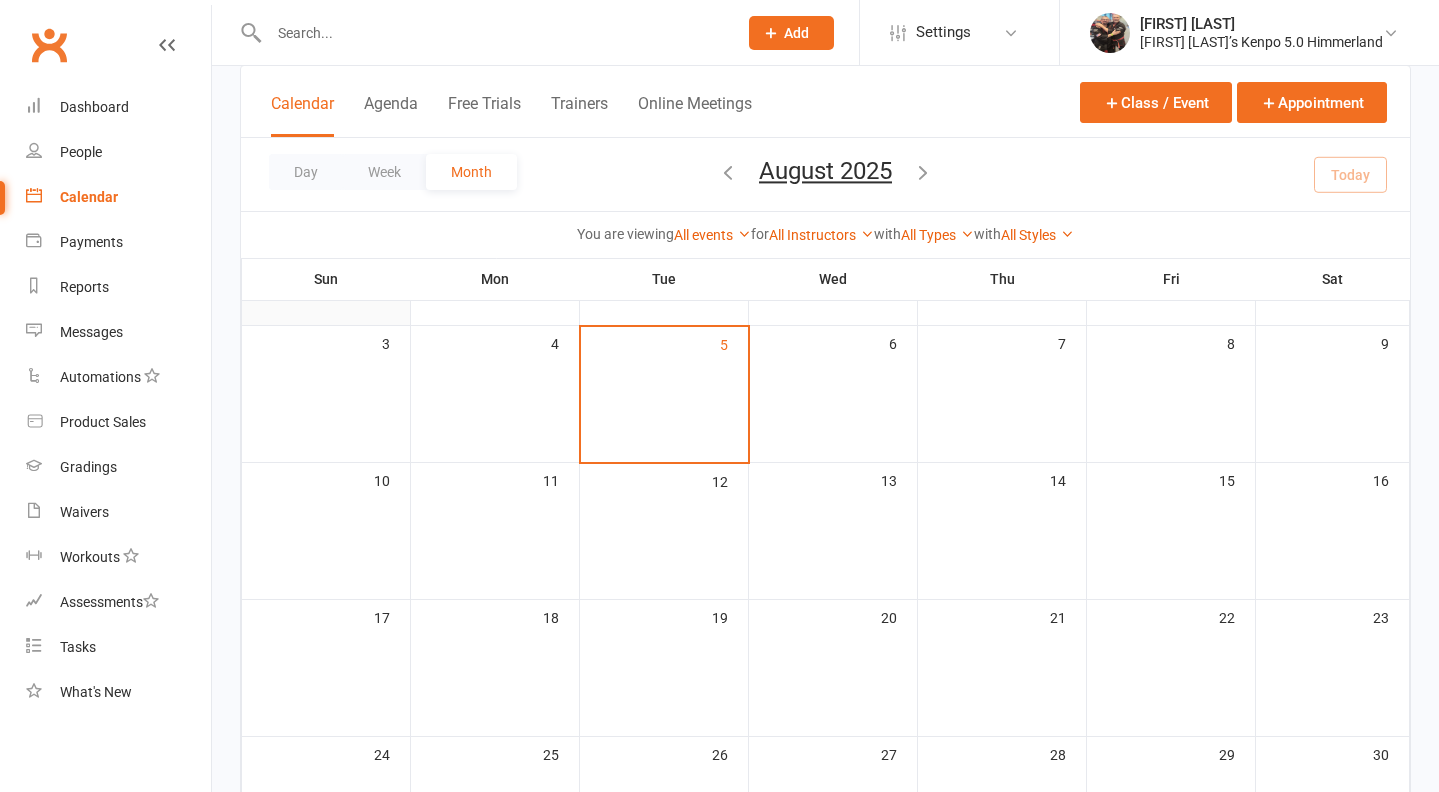 scroll, scrollTop: 0, scrollLeft: 0, axis: both 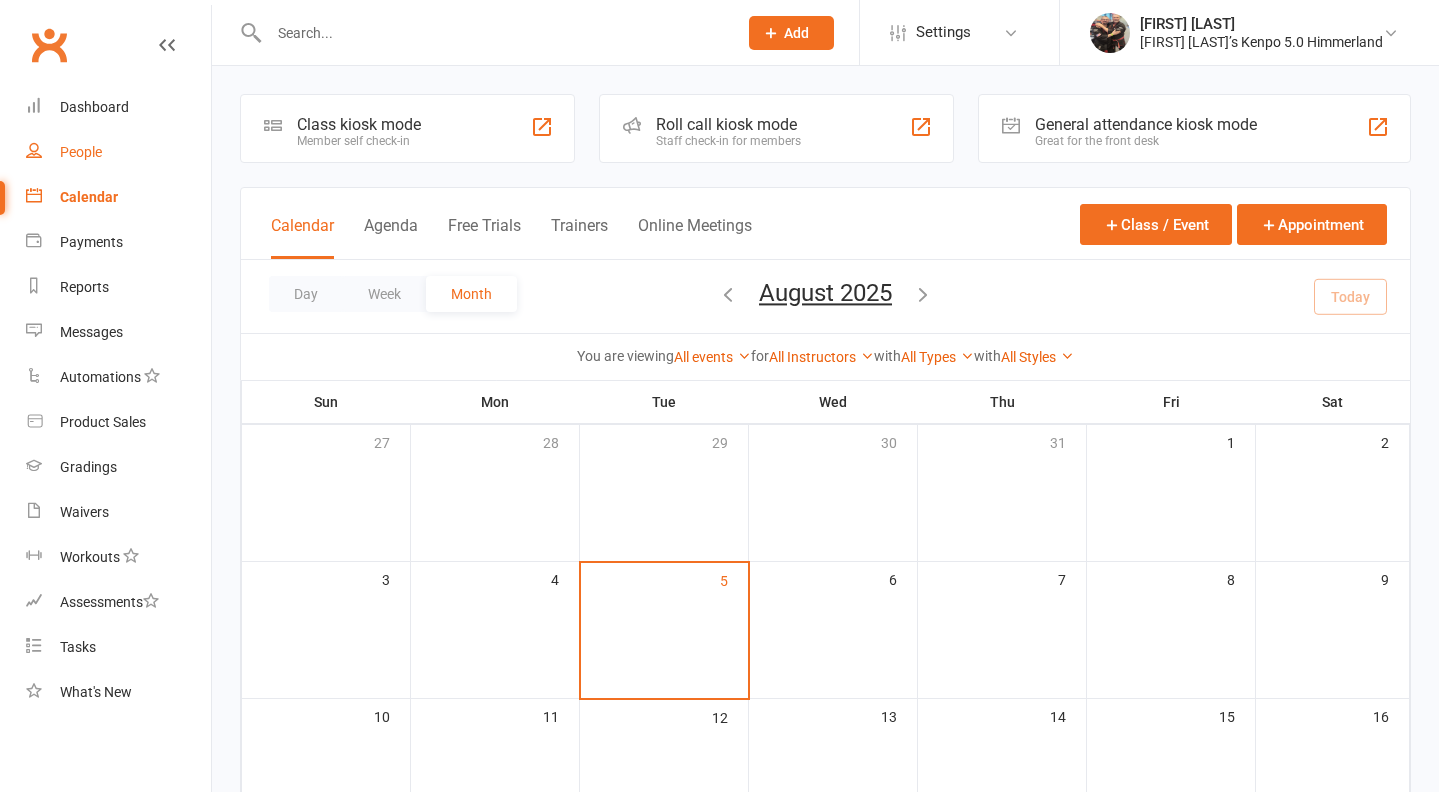 click on "People" at bounding box center [81, 152] 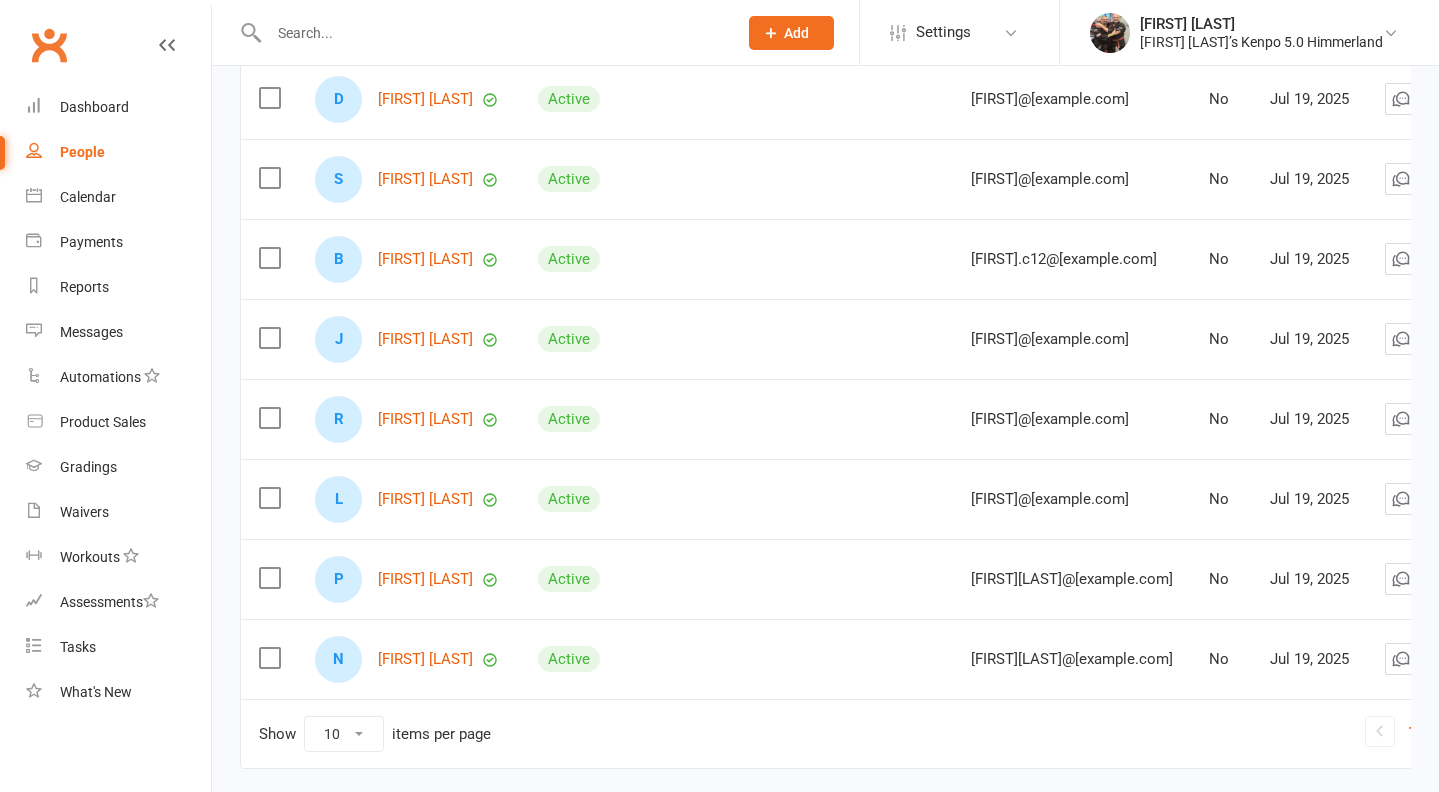 scroll, scrollTop: 556, scrollLeft: 0, axis: vertical 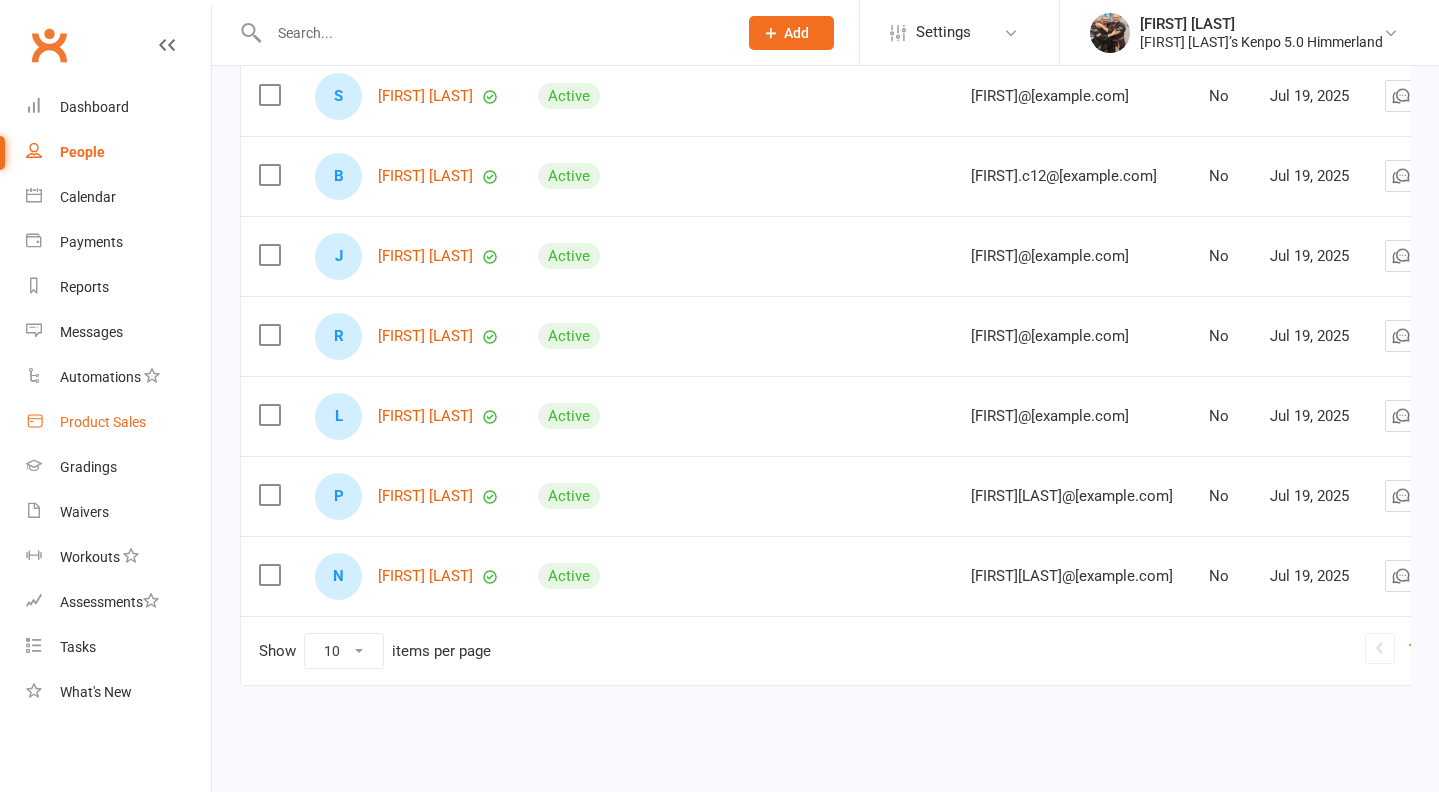click on "Product Sales" at bounding box center [118, 422] 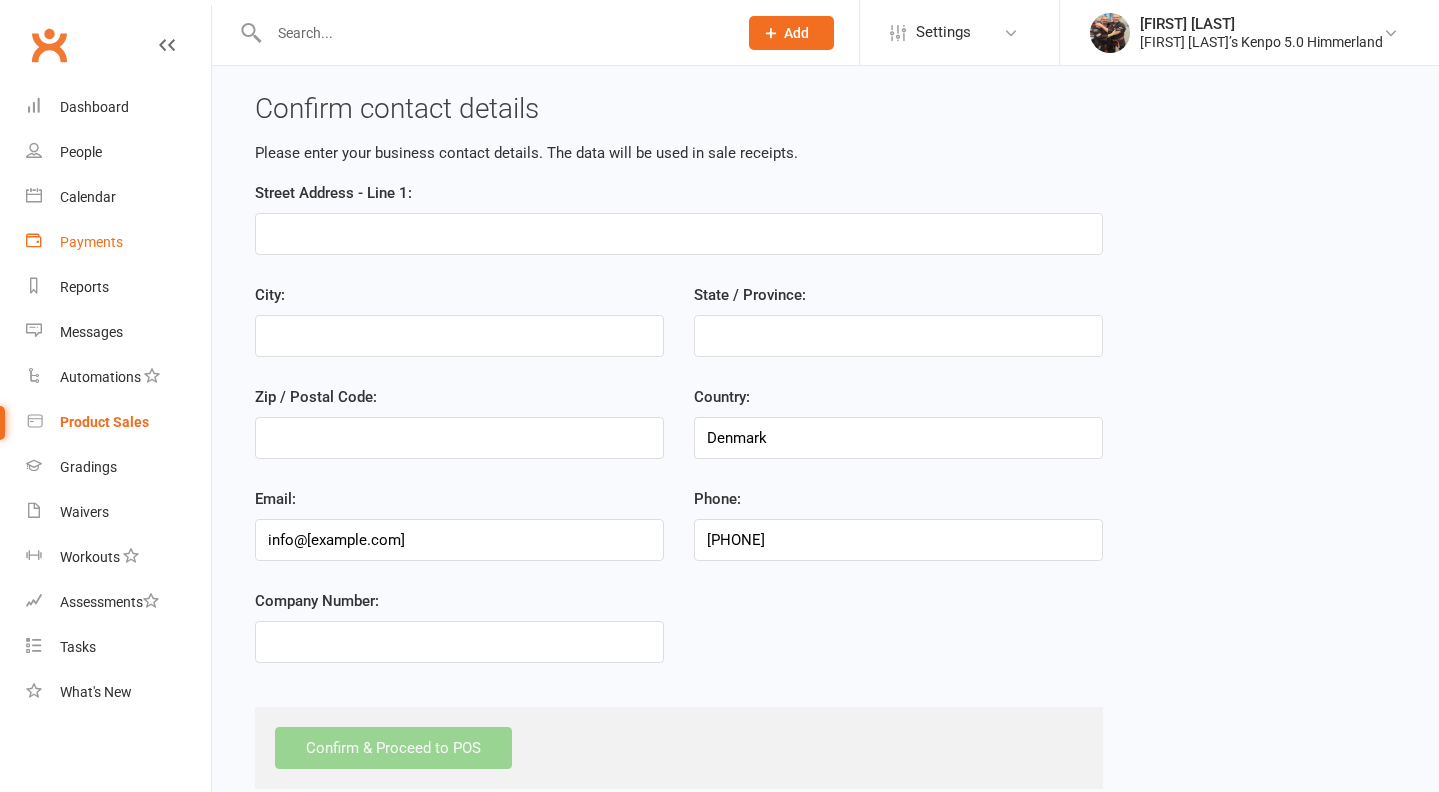 click on "Payments" at bounding box center (118, 242) 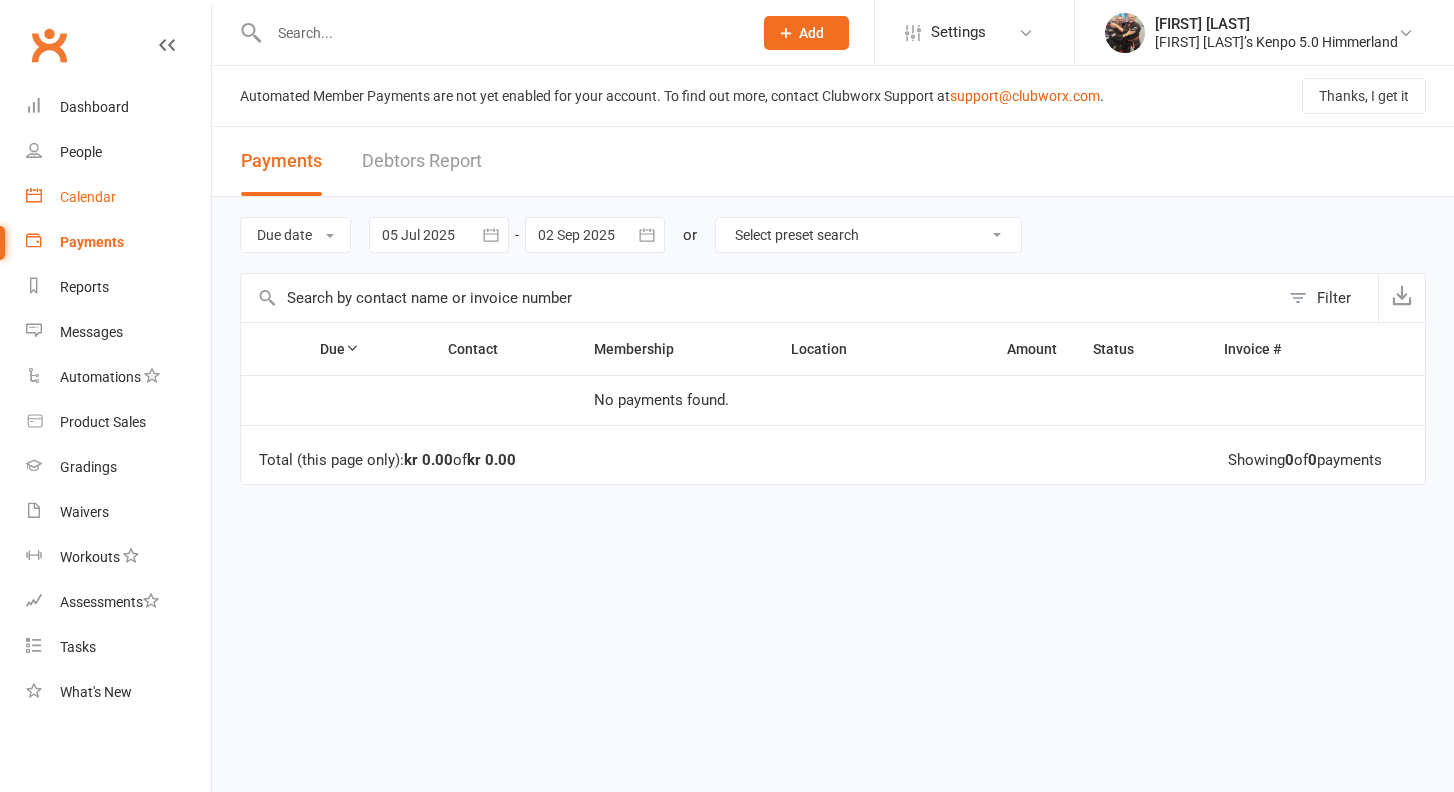 click on "Calendar" at bounding box center [118, 197] 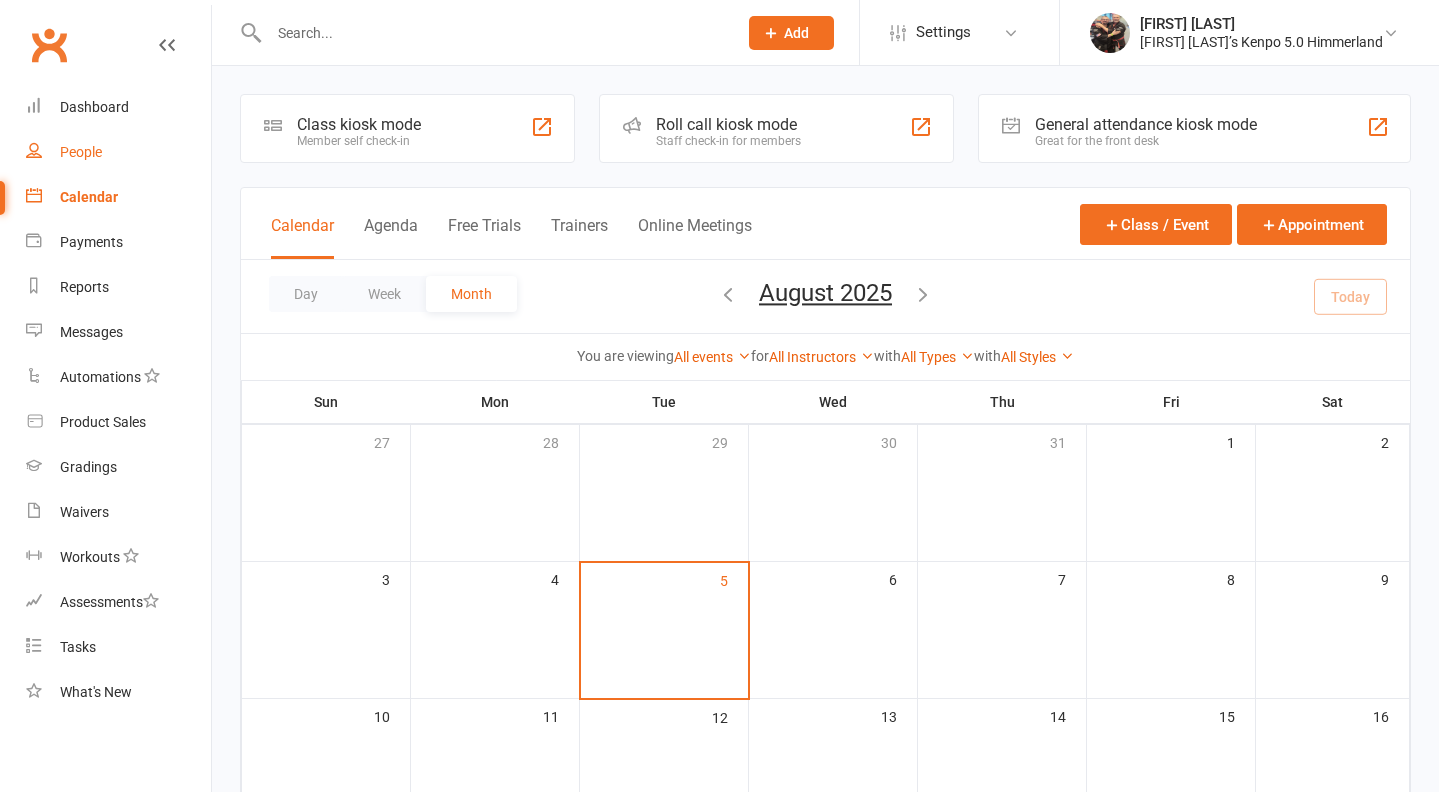 click on "People" at bounding box center [81, 152] 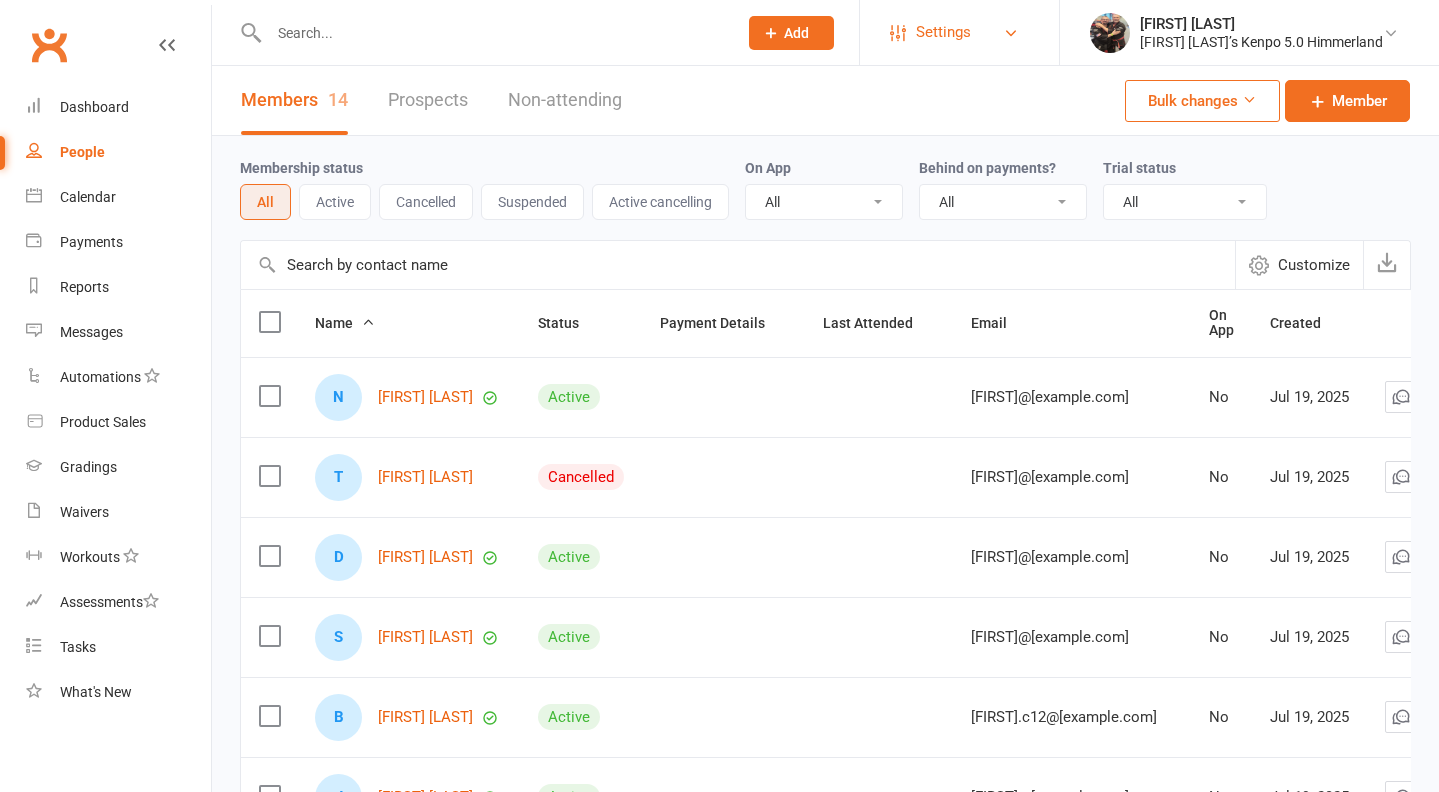 click on "Settings" at bounding box center (959, 32) 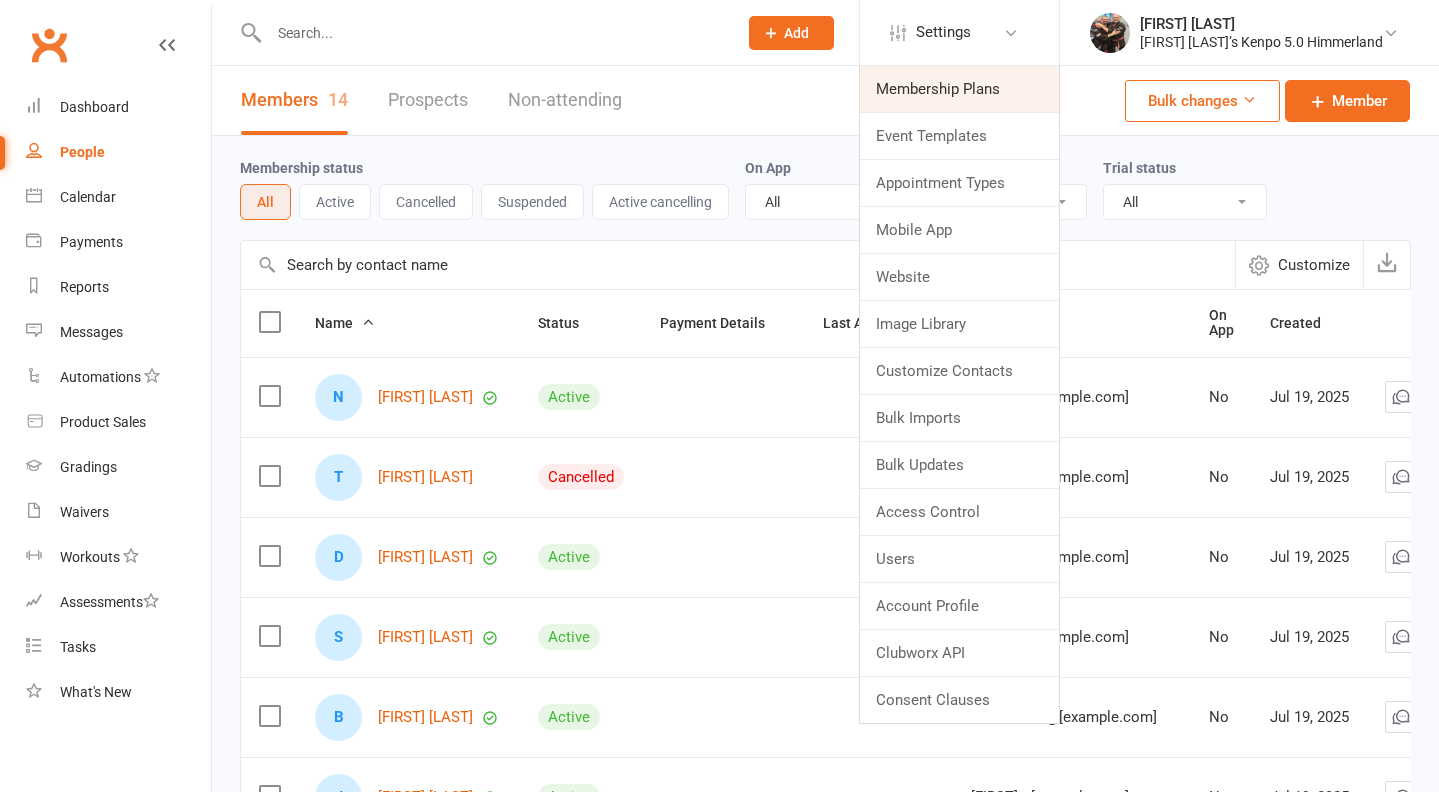 click on "Membership Plans" at bounding box center (959, 89) 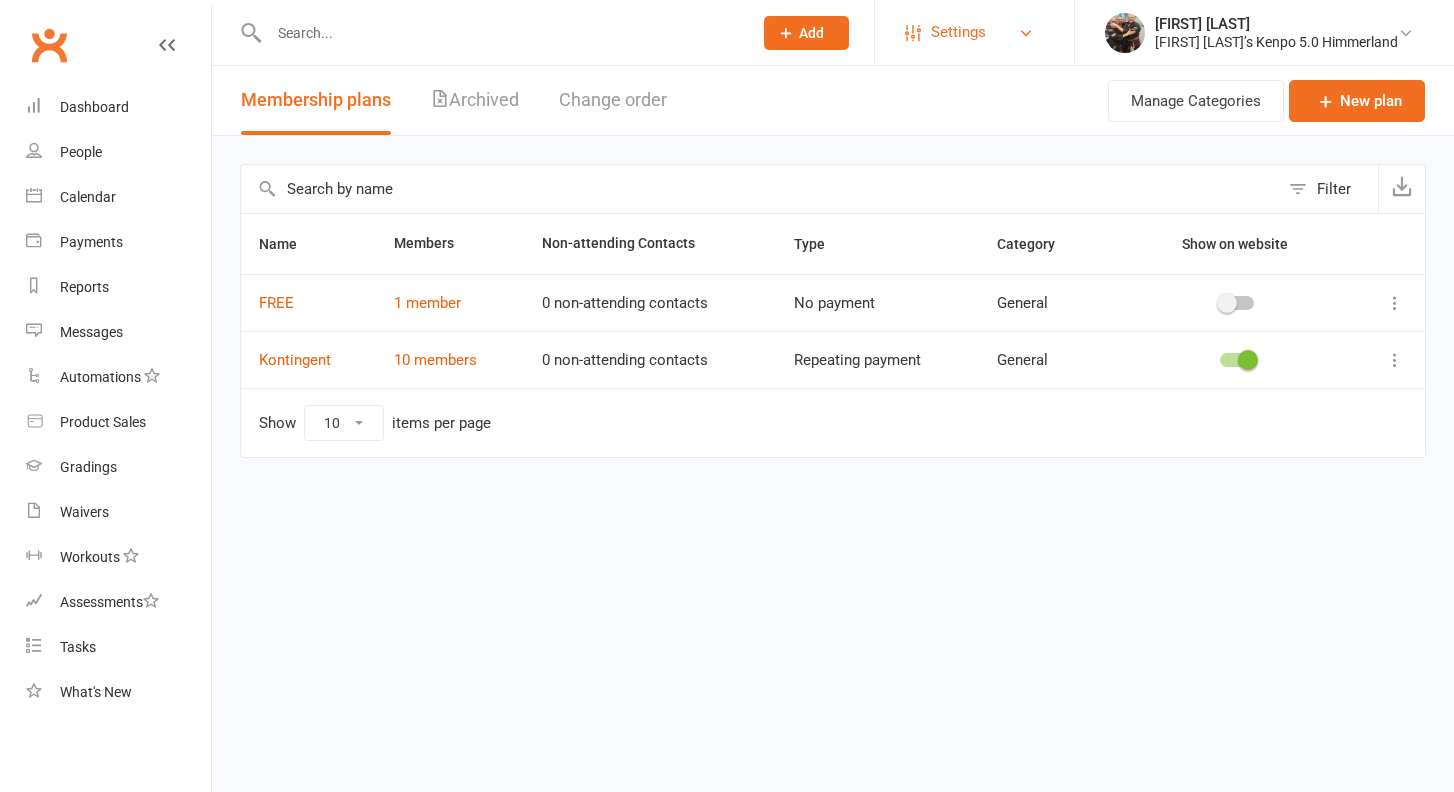 click on "Settings" at bounding box center (958, 32) 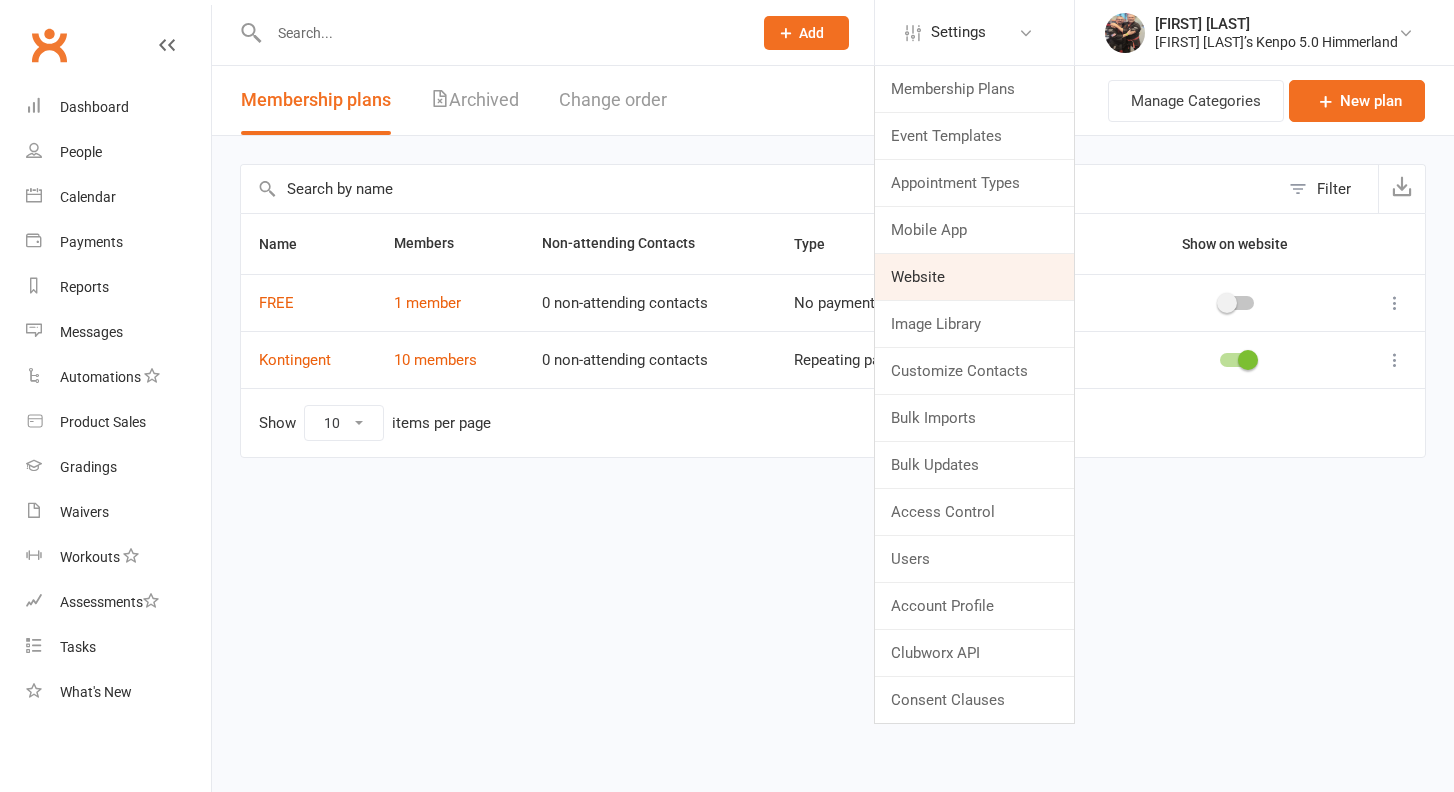 click on "Website" at bounding box center (974, 277) 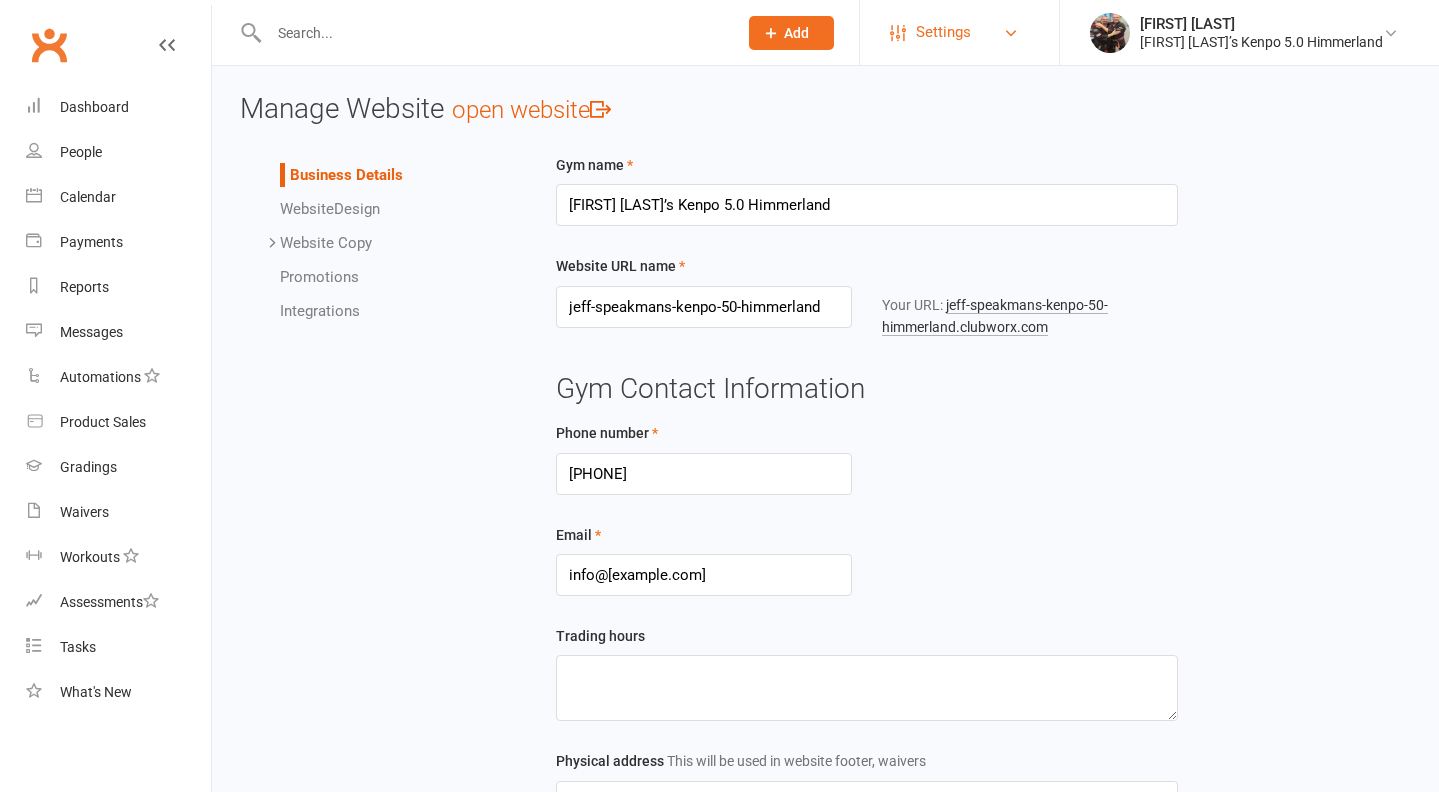 click on "Settings" at bounding box center (959, 32) 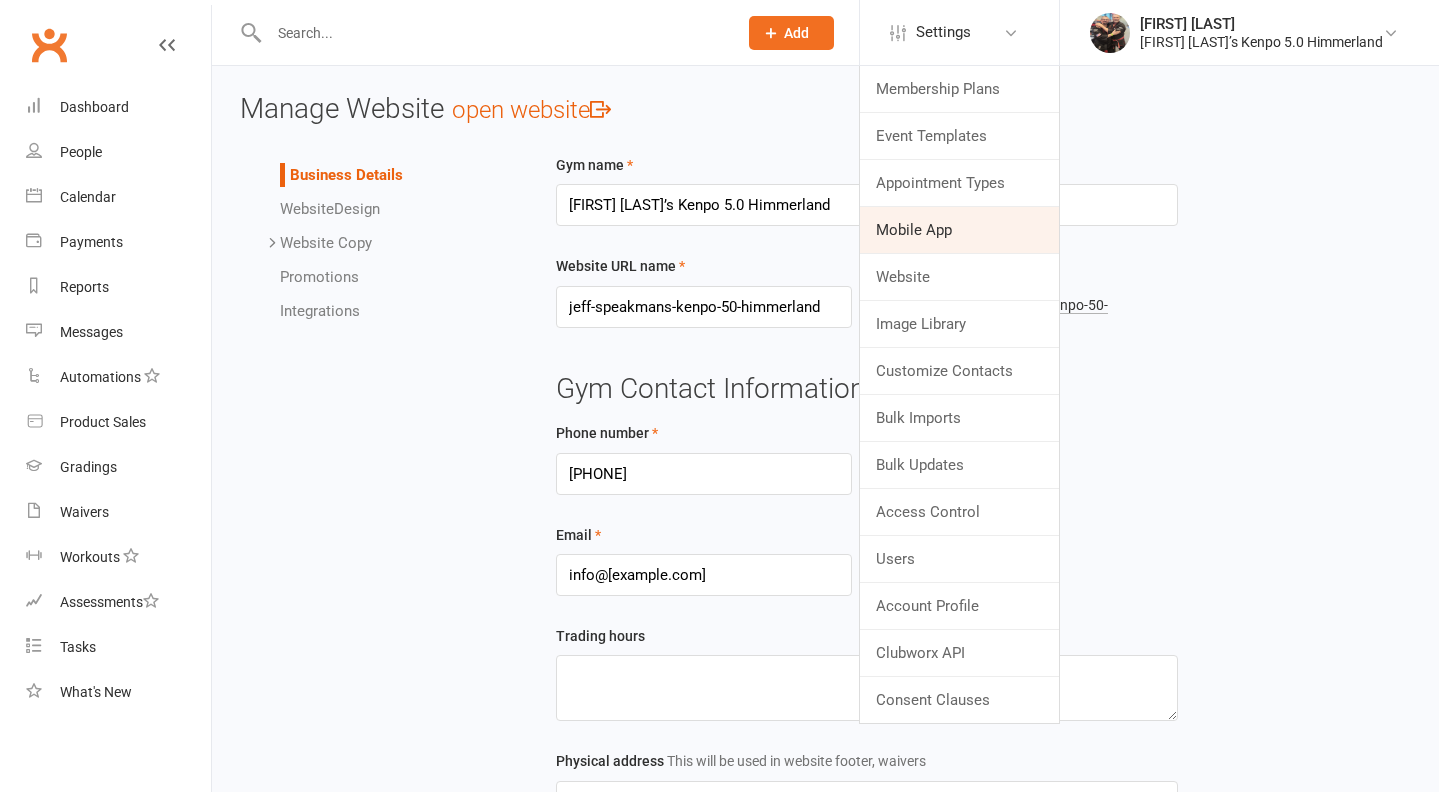 click on "Mobile App" at bounding box center (959, 230) 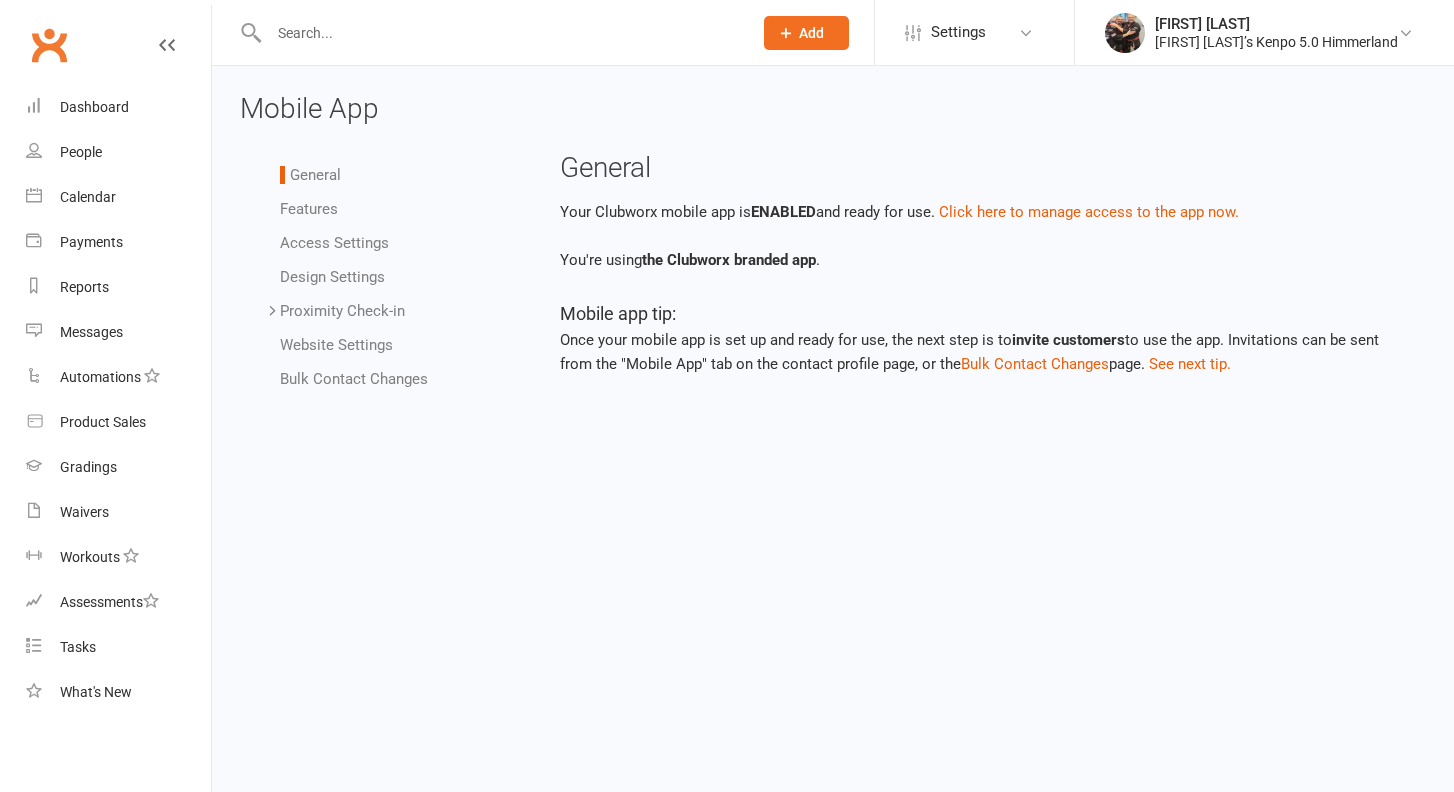 click on "Bulk Contact Changes" at bounding box center (354, 379) 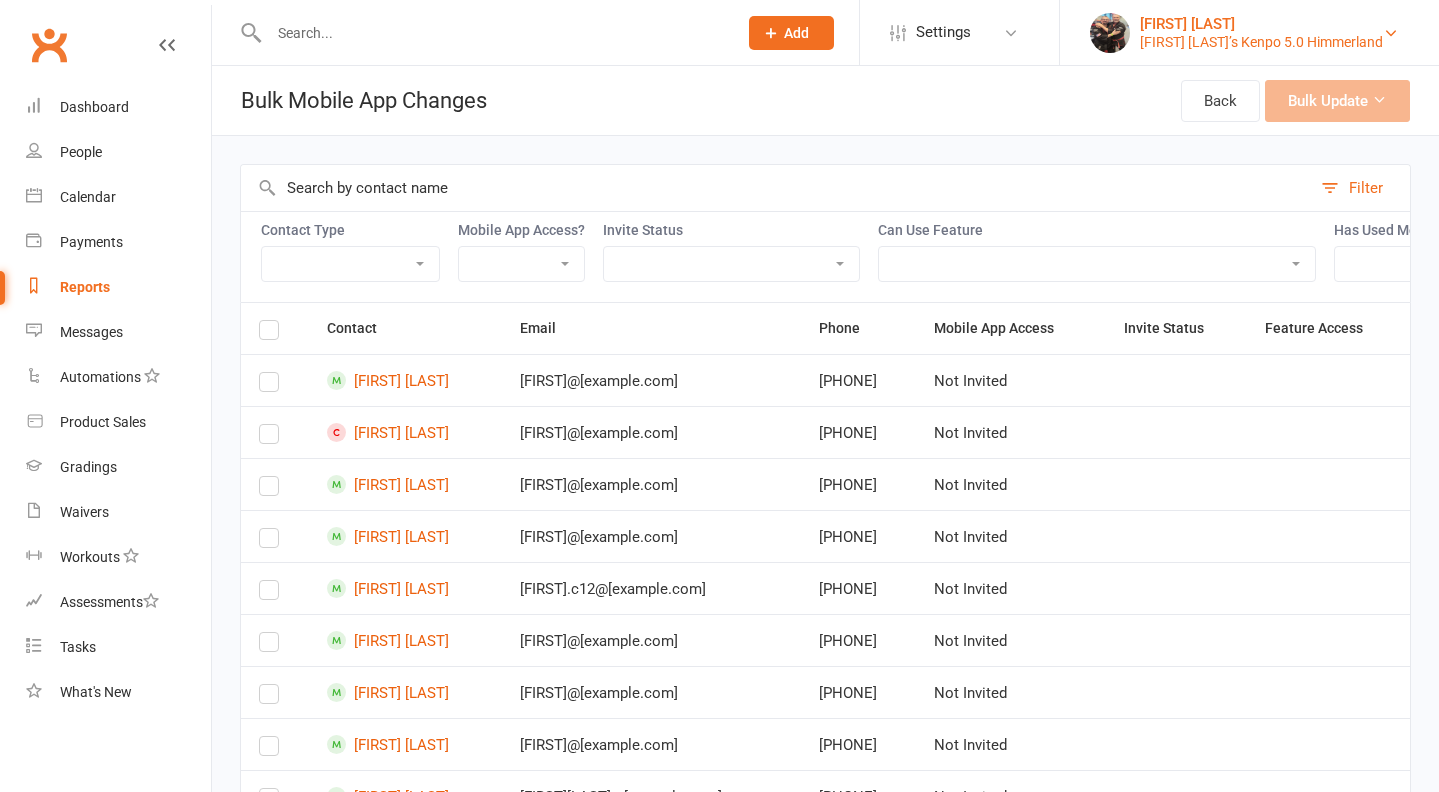click on "[FIRST] [LAST]" at bounding box center (1261, 24) 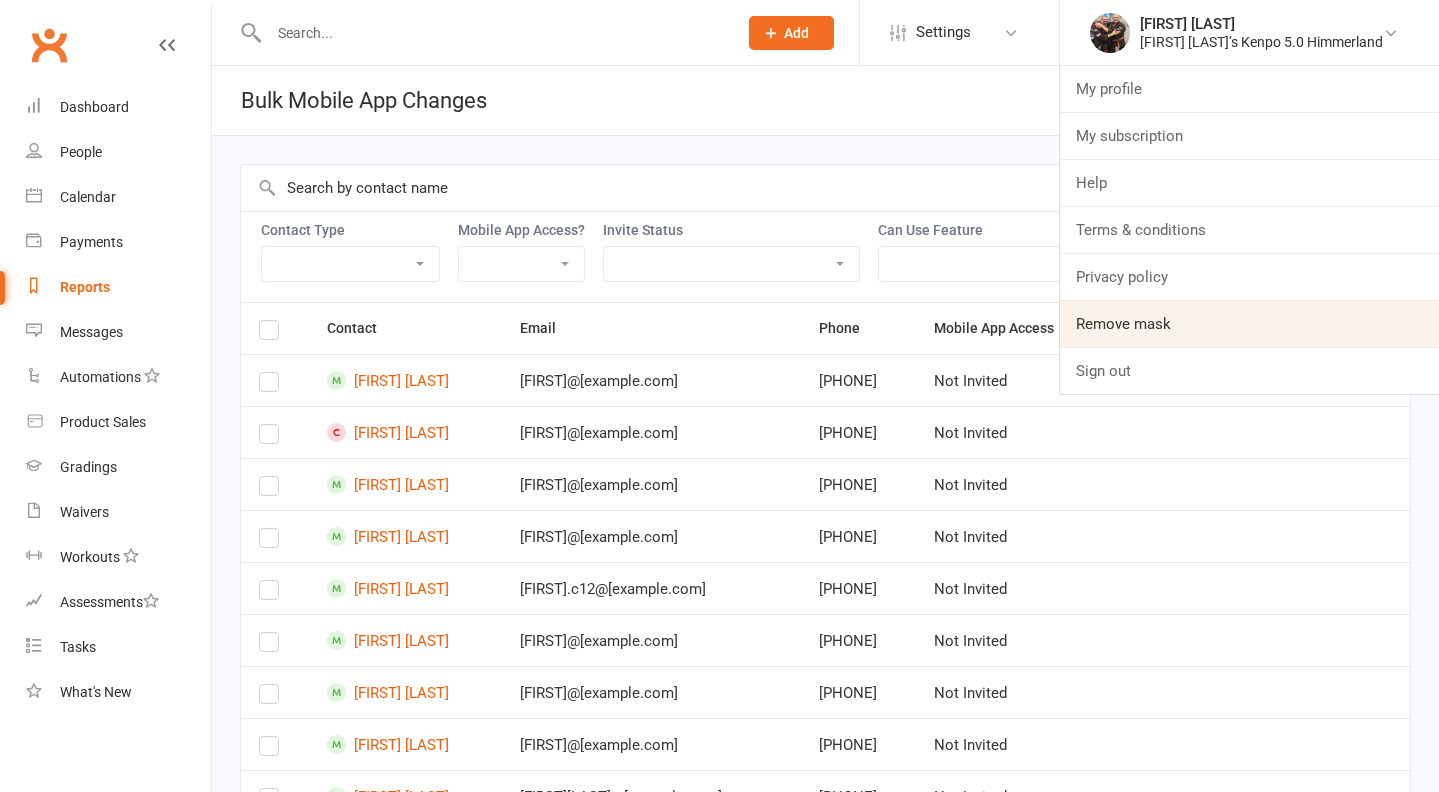click on "Remove mask" at bounding box center [1249, 324] 